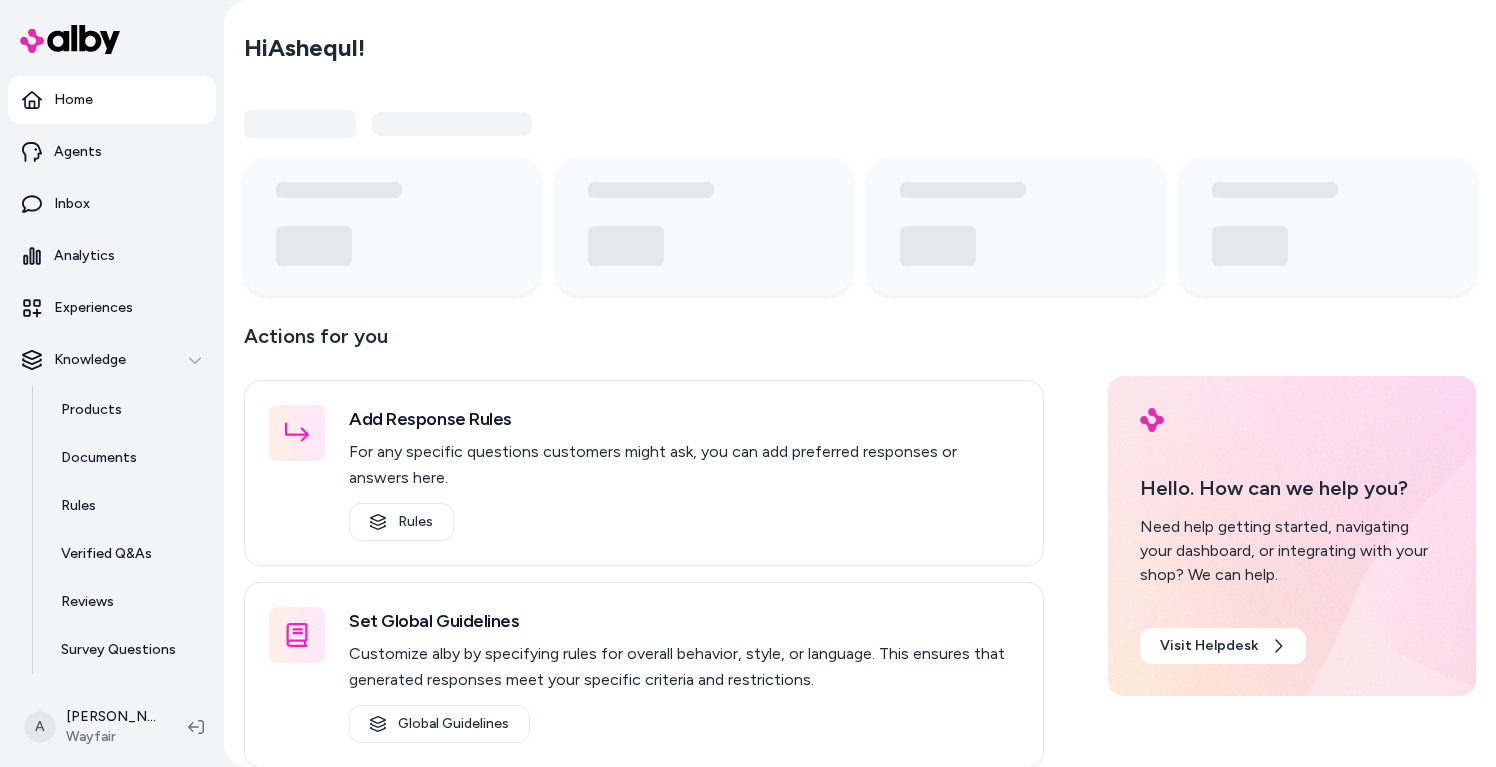 scroll, scrollTop: 0, scrollLeft: 0, axis: both 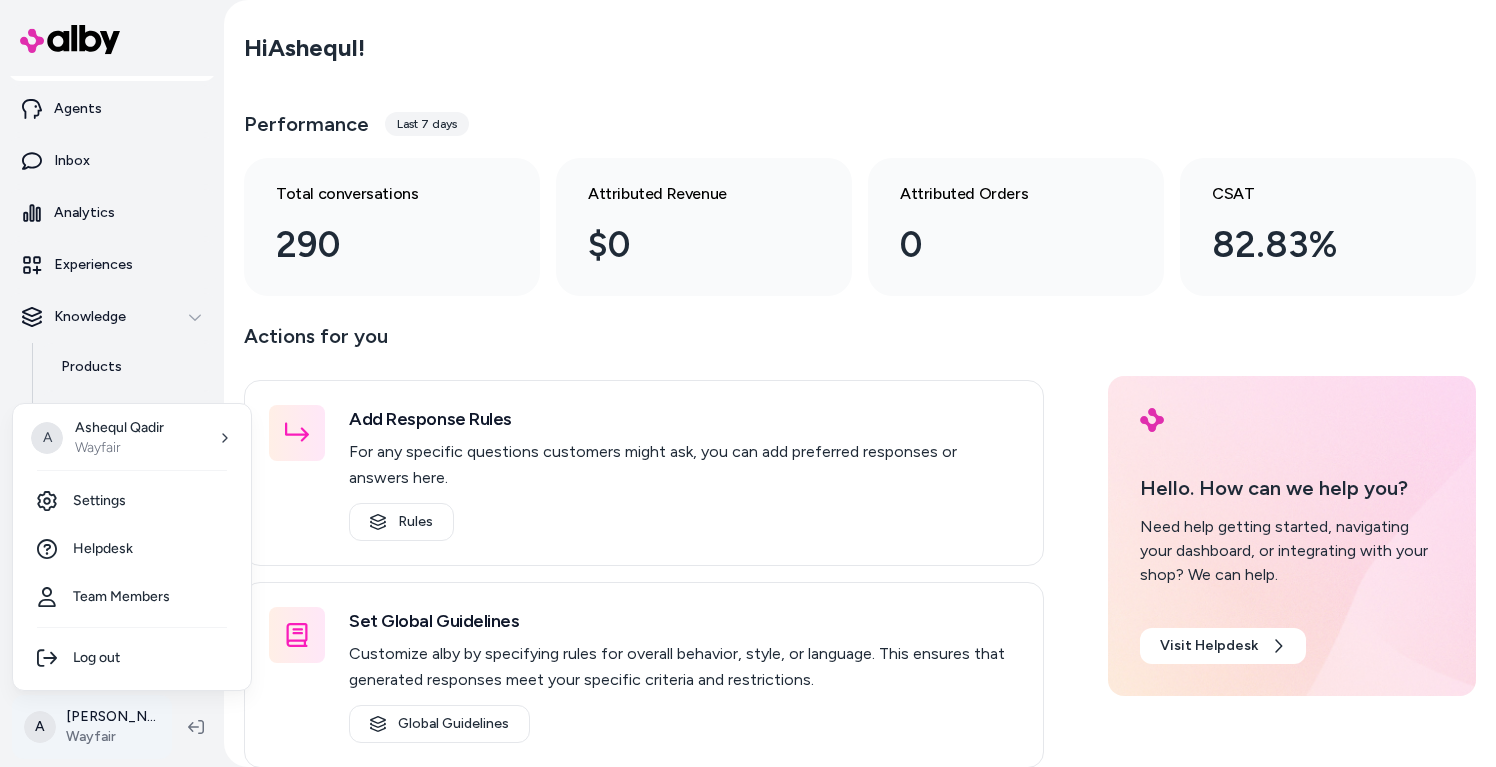 click on "Home Agents Inbox Analytics Experiences Knowledge Products Documents Rules Verified Q&As Reviews Survey Questions Integrations A [PERSON_NAME] Wayfair Hi  Ashequl ! Performance Last 7 days Total conversations   290 Attributed Revenue   $0 Attributed Orders   0 CSAT   82.83% Actions for you Add Response Rules For any specific questions customers might ask, you can add preferred responses or answers here. Rules Set Global Guidelines Customize alby by specifying rules for overall behavior, style, or language. This ensures that generated responses meet your specific criteria and restrictions. Global Guidelines Configure Experiences Control the shopper-facing experience by choosing where [PERSON_NAME] appears, the types of questions alby can answer (skills), and customizing the look and feel. Experiences Hello. How can we help you? Need help getting started, navigating your dashboard, or integrating with your shop? We can help. Visit Helpdesk  A [PERSON_NAME] Wayfair Settings Helpdesk Team Members Log out" at bounding box center (748, 383) 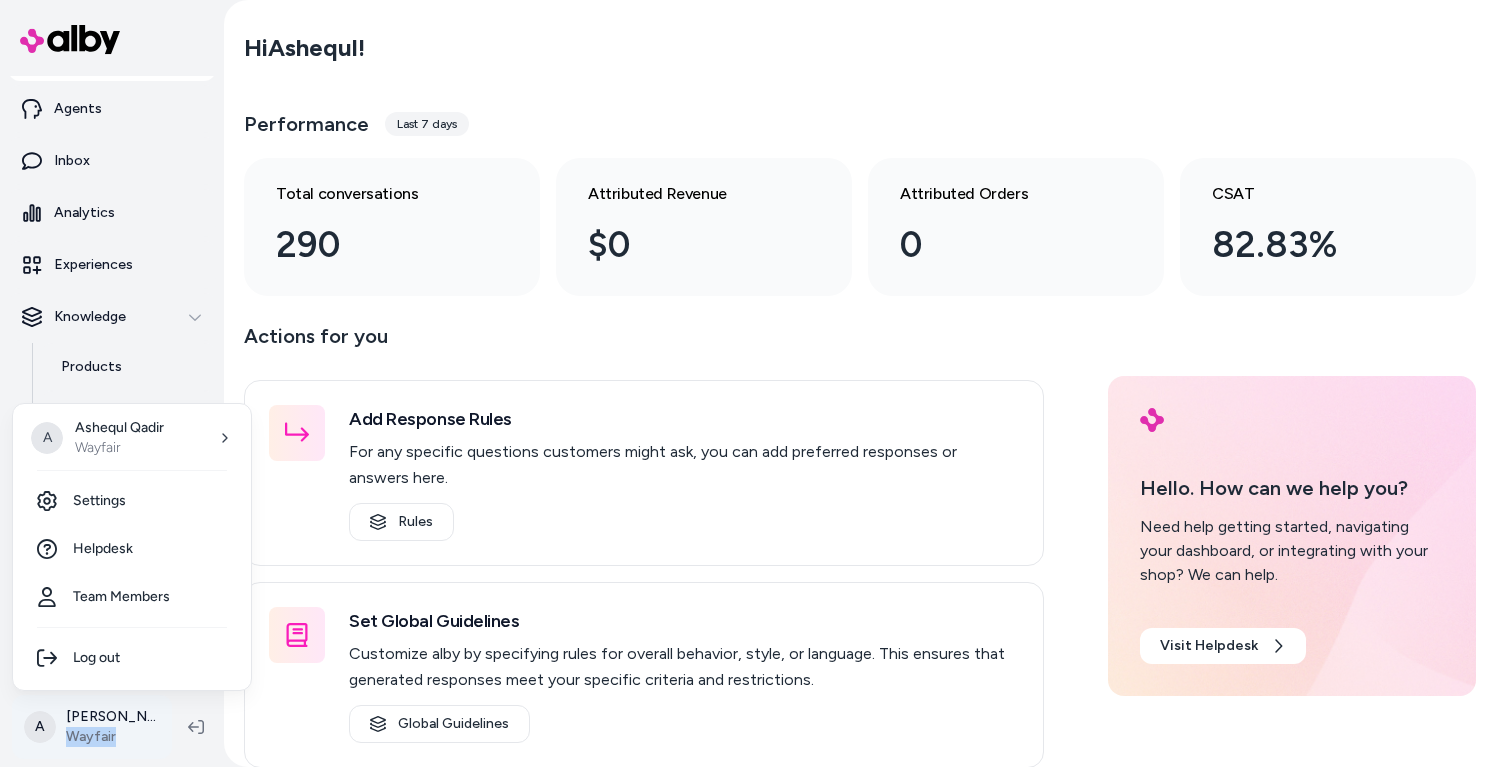 click on "Home Agents Inbox Analytics Experiences Knowledge Products Documents Rules Verified Q&As Reviews Survey Questions Integrations A [PERSON_NAME] Wayfair Hi  Ashequl ! Performance Last 7 days Total conversations   290 Attributed Revenue   $0 Attributed Orders   0 CSAT   82.83% Actions for you Add Response Rules For any specific questions customers might ask, you can add preferred responses or answers here. Rules Set Global Guidelines Customize alby by specifying rules for overall behavior, style, or language. This ensures that generated responses meet your specific criteria and restrictions. Global Guidelines Configure Experiences Control the shopper-facing experience by choosing where [PERSON_NAME] appears, the types of questions alby can answer (skills), and customizing the look and feel. Experiences Hello. How can we help you? Need help getting started, navigating your dashboard, or integrating with your shop? We can help. Visit Helpdesk  A [PERSON_NAME] Wayfair Settings Helpdesk Team Members Log out" at bounding box center (748, 383) 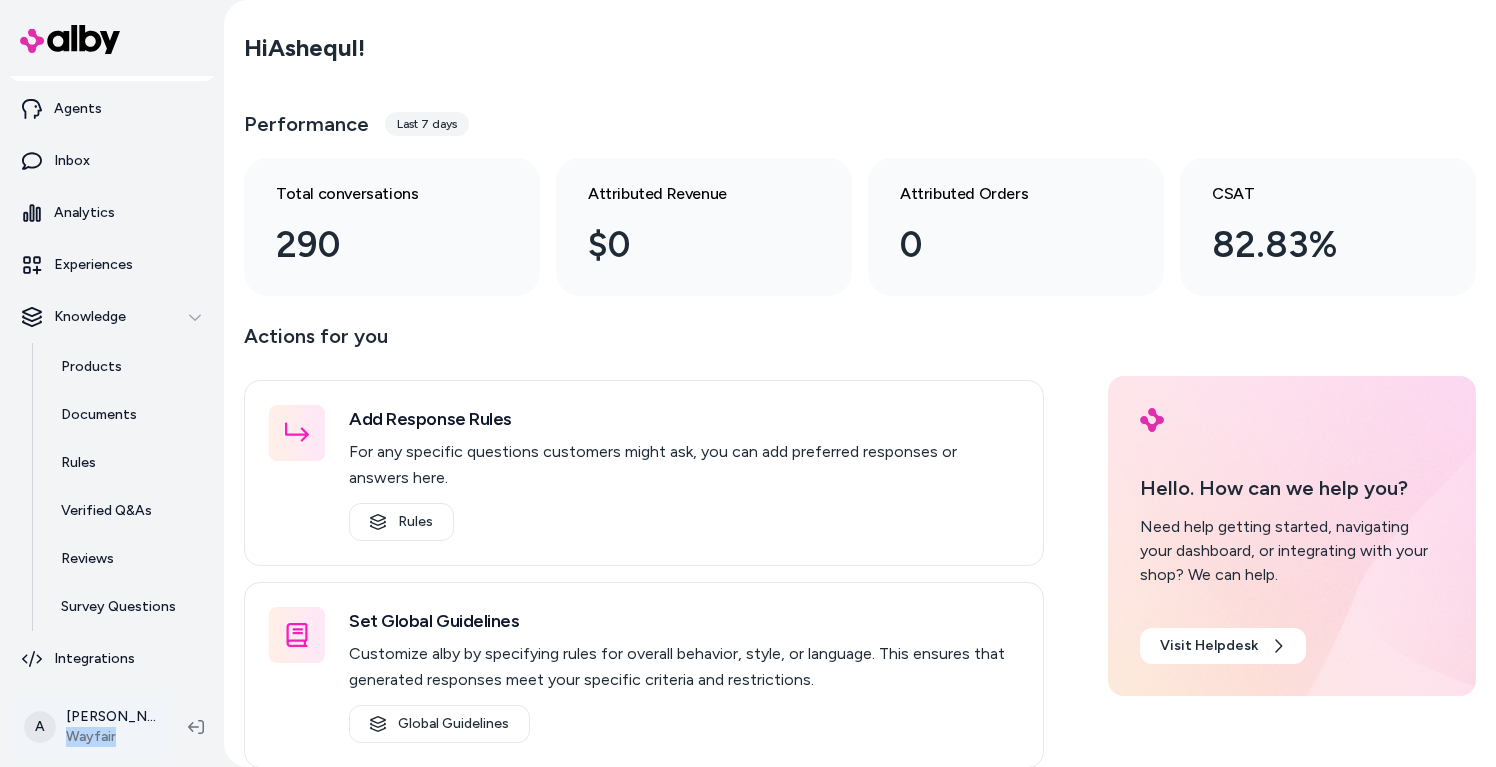 click on "Home Agents Inbox Analytics Experiences Knowledge Products Documents Rules Verified Q&As Reviews Survey Questions Integrations A [PERSON_NAME] Wayfair Hi  Ashequl ! Performance Last 7 days Total conversations   290 Attributed Revenue   $0 Attributed Orders   0 CSAT   82.83% Actions for you Add Response Rules For any specific questions customers might ask, you can add preferred responses or answers here. Rules Set Global Guidelines Customize alby by specifying rules for overall behavior, style, or language. This ensures that generated responses meet your specific criteria and restrictions. Global Guidelines Configure Experiences Control the shopper-facing experience by choosing where [PERSON_NAME] appears, the types of questions alby can answer (skills), and customizing the look and feel. Experiences Hello. How can we help you? Need help getting started, navigating your dashboard, or integrating with your shop? We can help. Visit Helpdesk" at bounding box center [748, 383] 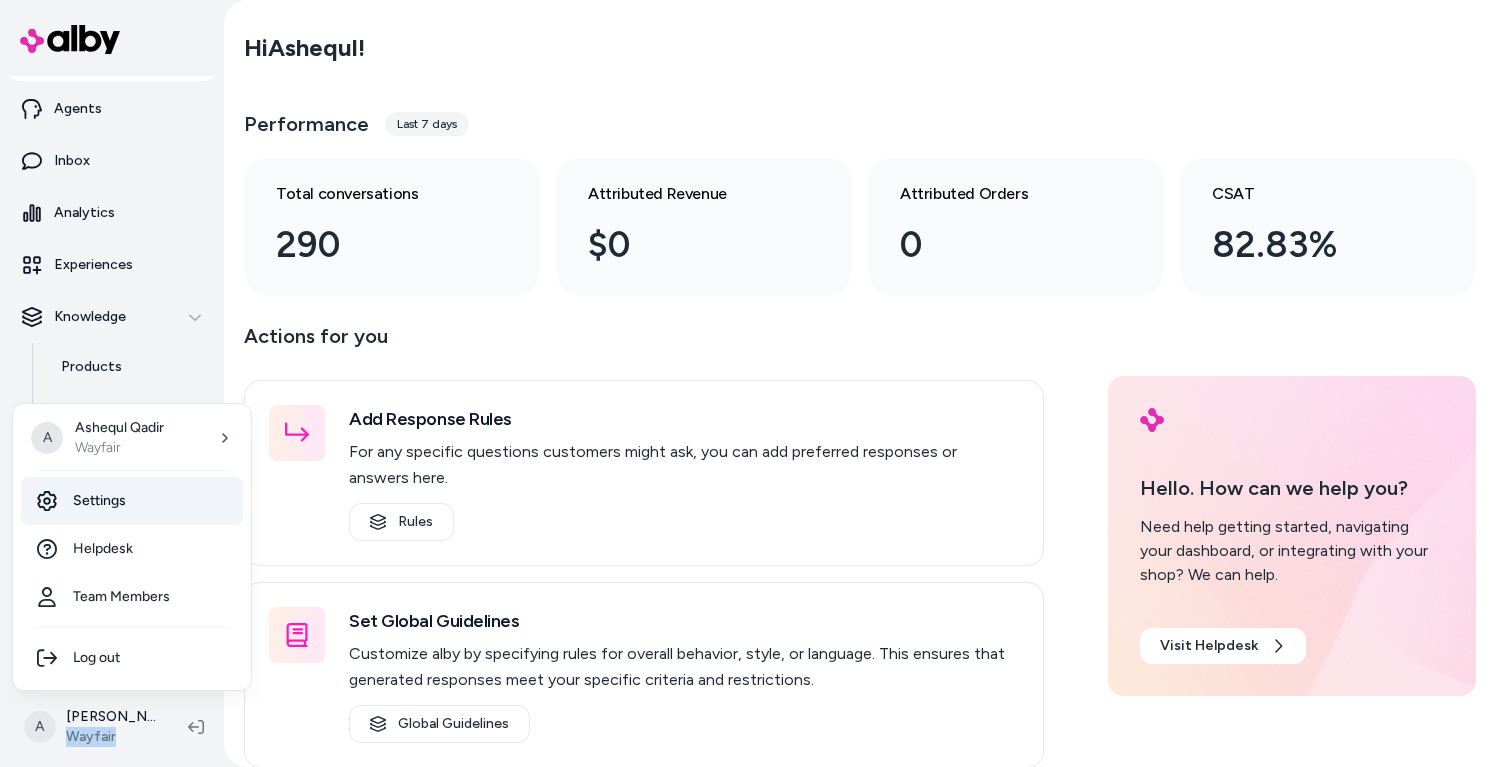click on "Settings" at bounding box center (132, 501) 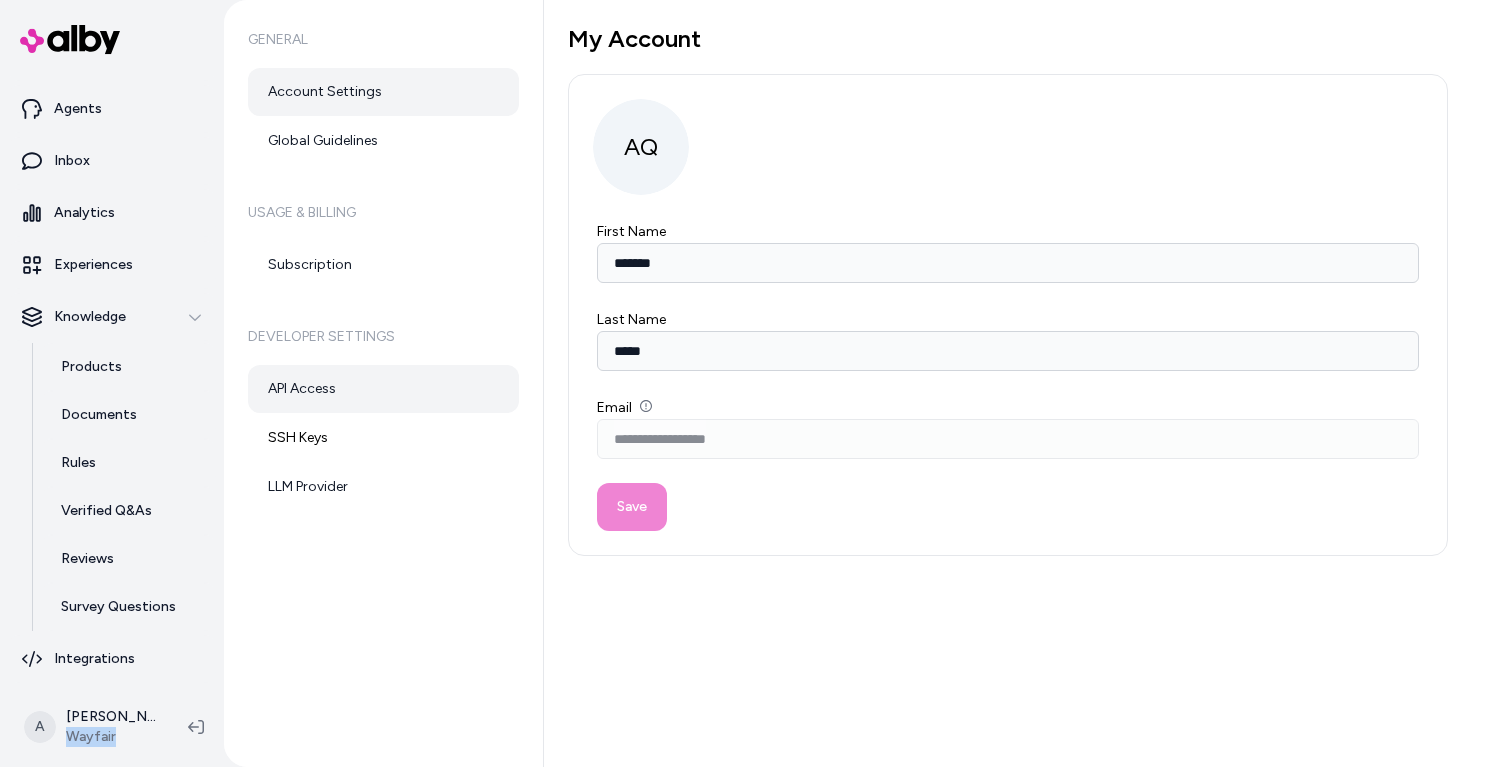 click on "API Access" at bounding box center [383, 389] 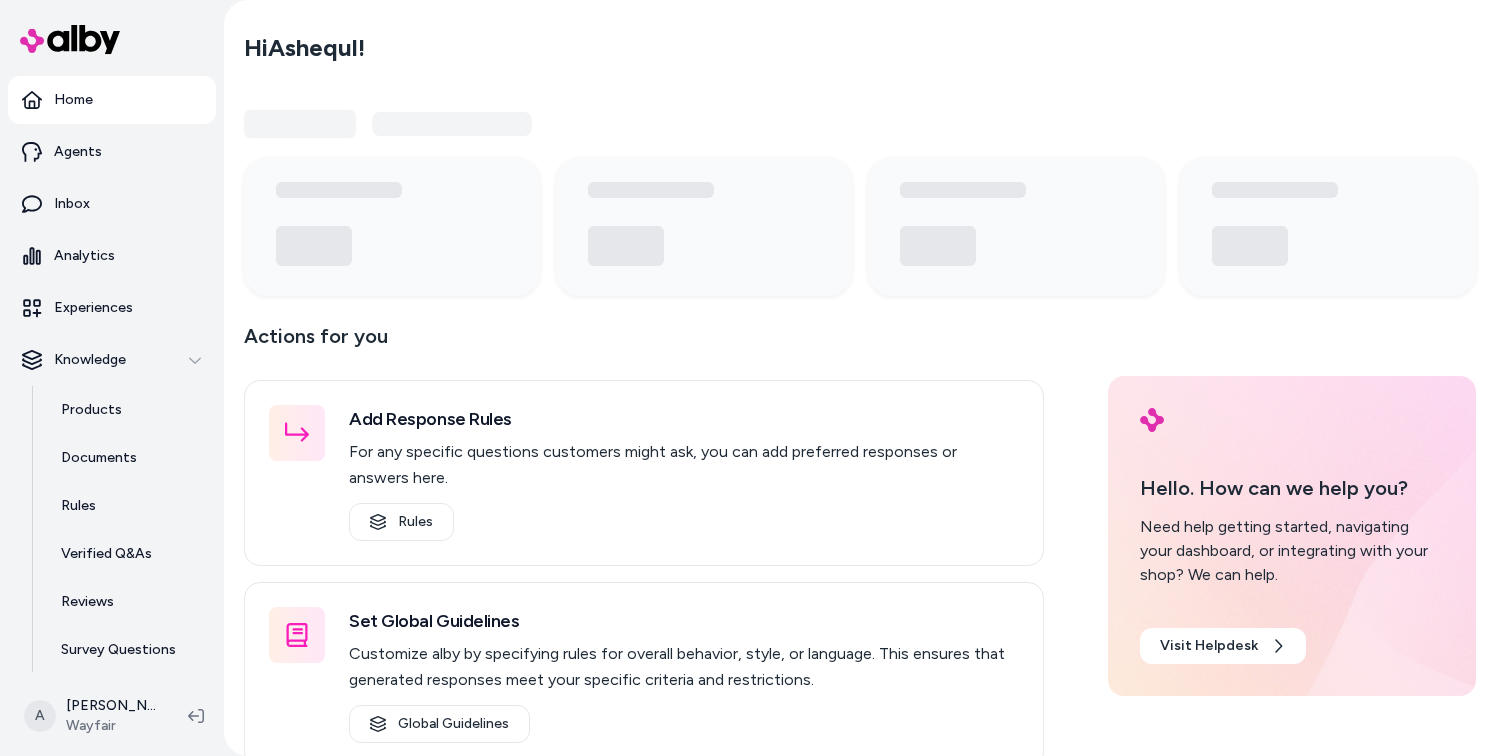 scroll, scrollTop: 0, scrollLeft: 0, axis: both 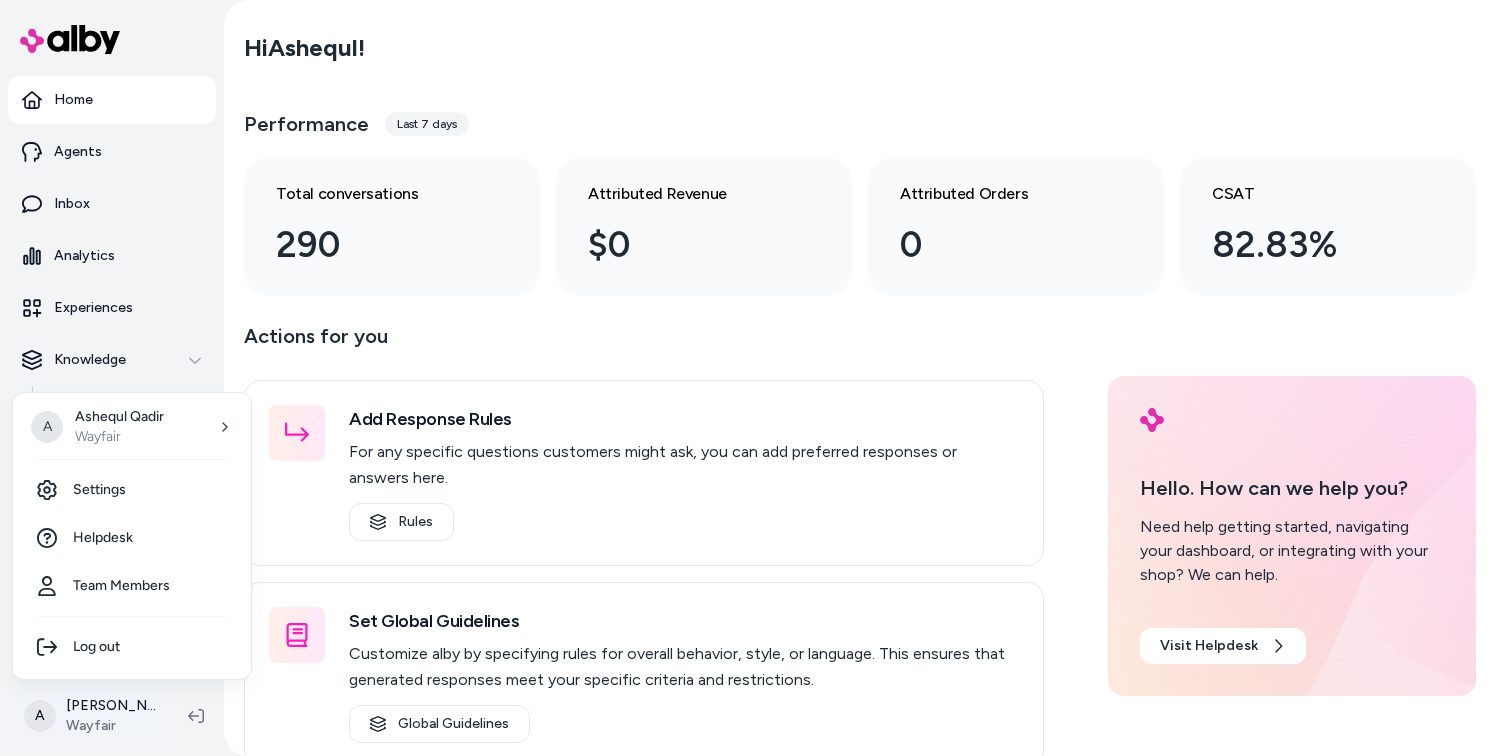 click on "Home Agents Inbox Analytics Experiences Knowledge Products Documents Rules Verified Q&As Reviews Survey Questions Integrations A [PERSON_NAME] Wayfair Hi  Ashequl ! Performance Last 7 days Total conversations   290 Attributed Revenue   $0 Attributed Orders   0 CSAT   82.83% Actions for you Add Response Rules For any specific questions customers might ask, you can add preferred responses or answers here. Rules Set Global Guidelines Customize alby by specifying rules for overall behavior, style, or language. This ensures that generated responses meet your specific criteria and restrictions. Global Guidelines Configure Experiences Control the shopper-facing experience by choosing where [PERSON_NAME] appears, the types of questions alby can answer (skills), and customizing the look and feel. Experiences Hello. How can we help you? Need help getting started, navigating your dashboard, or integrating with your shop? We can help. Visit Helpdesk  A [PERSON_NAME] Wayfair Settings Helpdesk Team Members Log out" at bounding box center [748, 378] 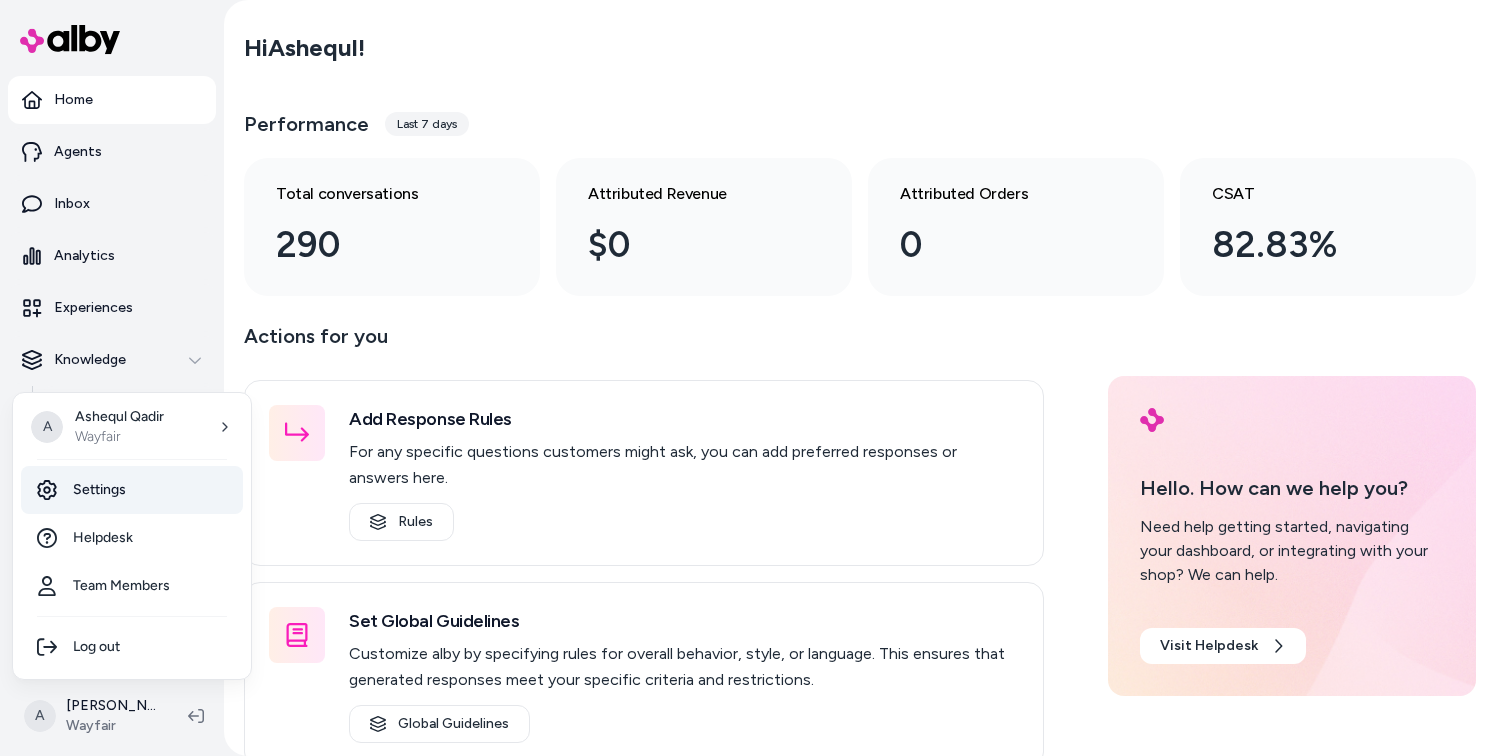 click on "Settings" at bounding box center [132, 490] 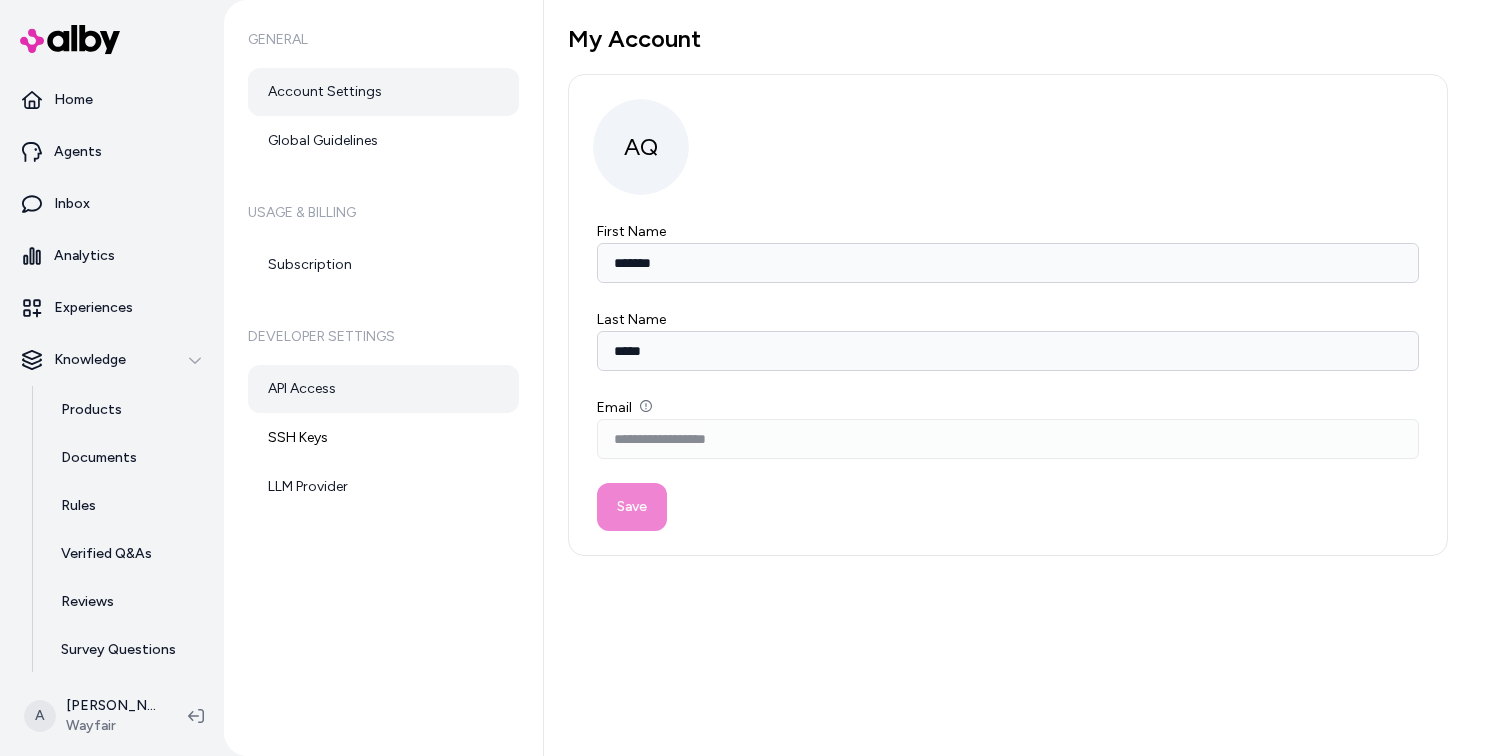 click on "API Access" at bounding box center (383, 389) 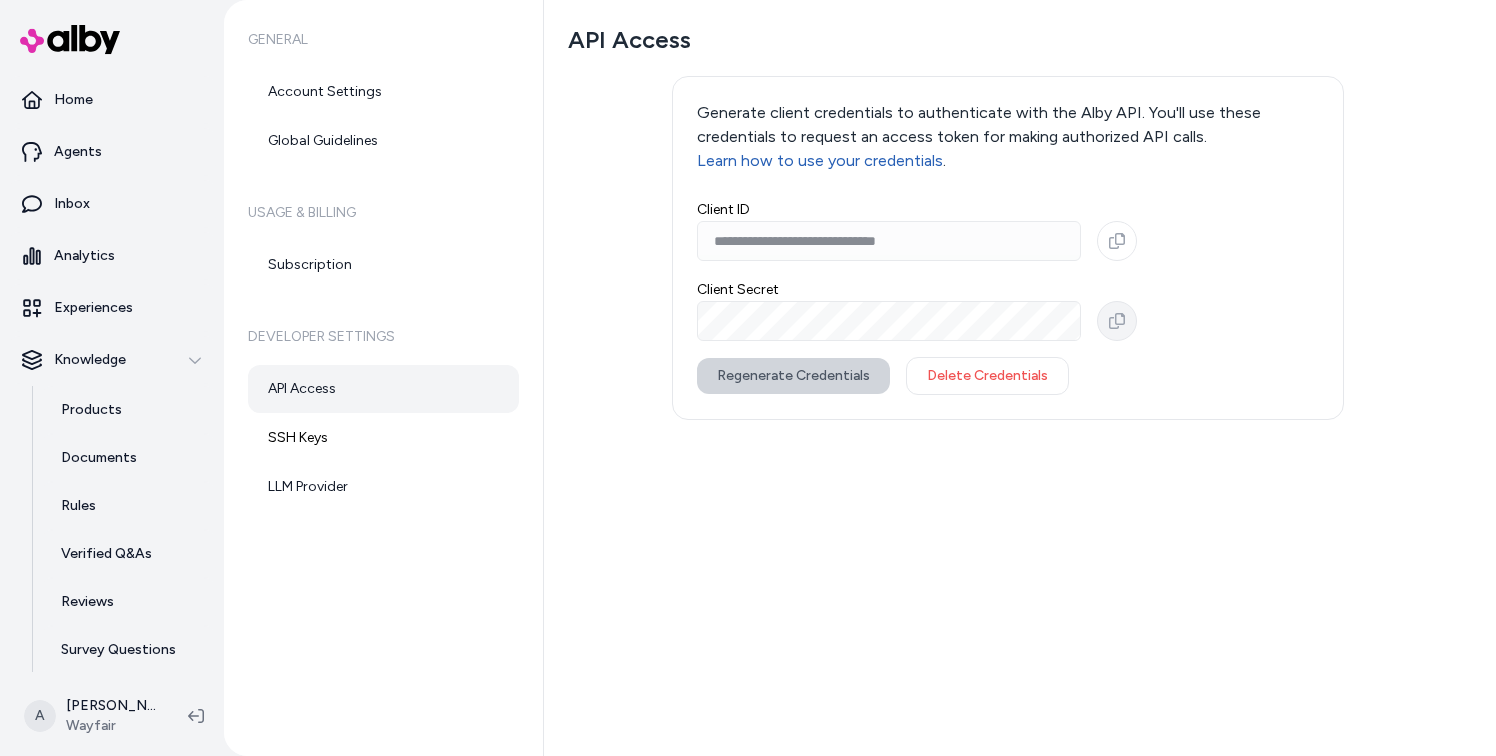 click 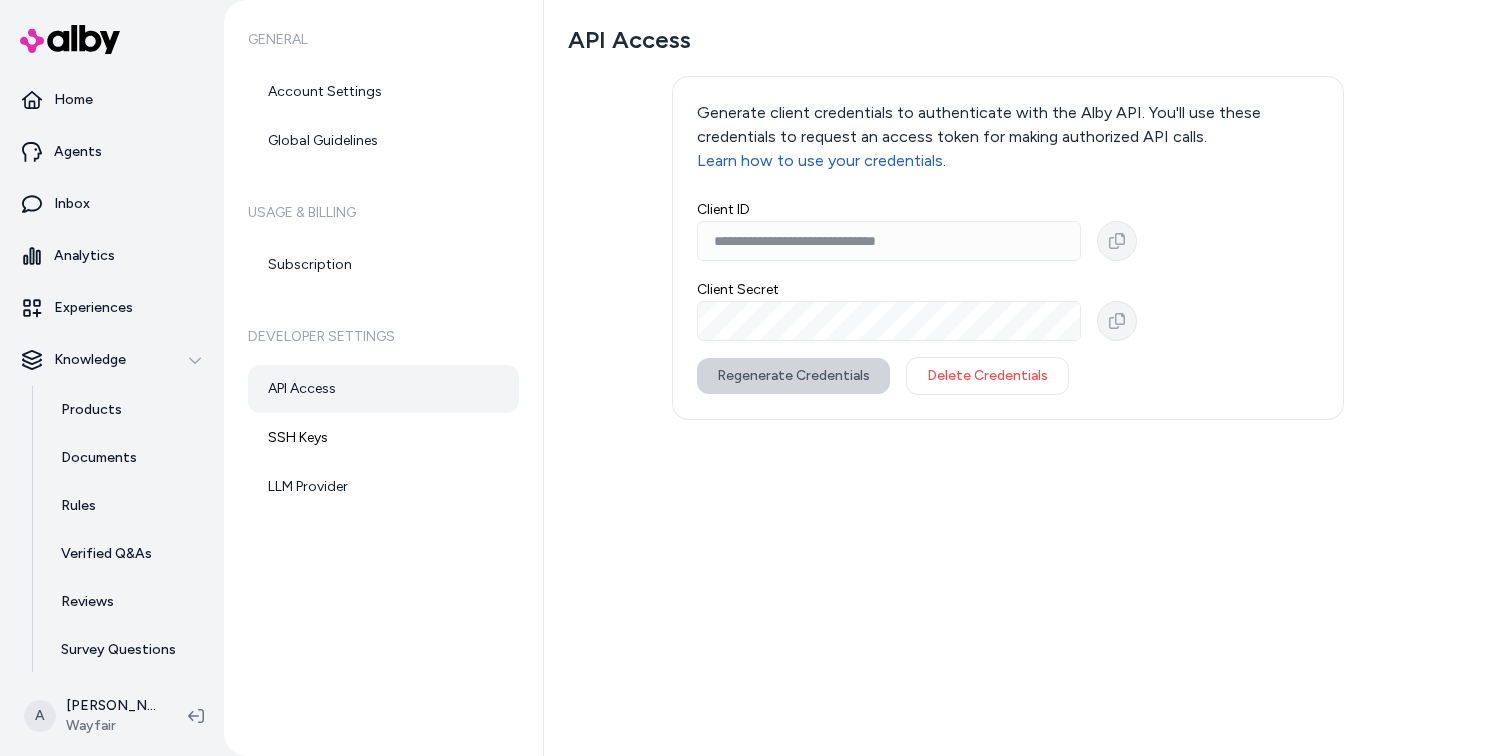 click on "Copy" at bounding box center [1117, 241] 